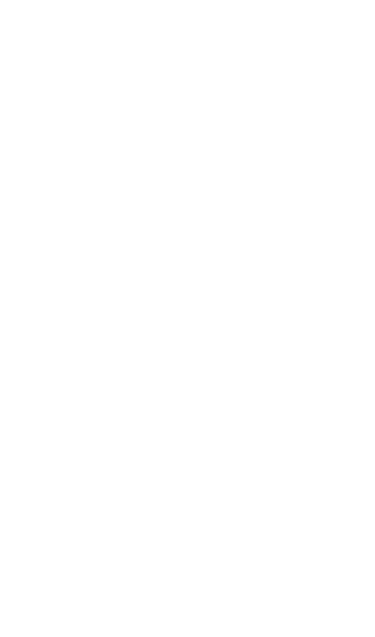 scroll, scrollTop: 0, scrollLeft: 0, axis: both 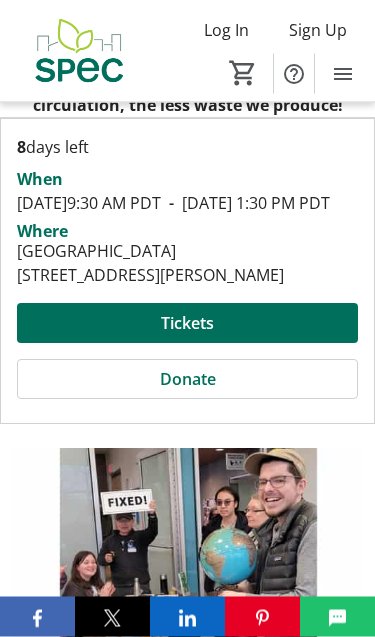 click at bounding box center (187, 324) 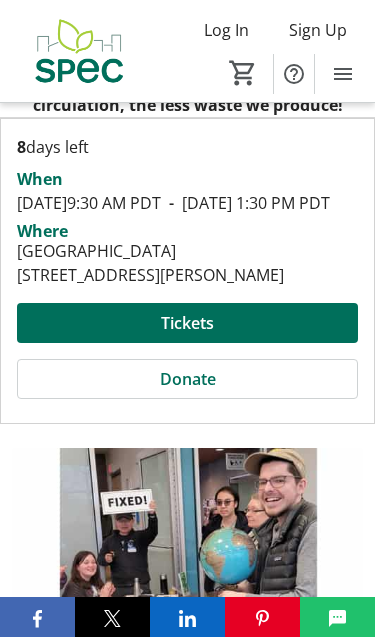 scroll, scrollTop: 0, scrollLeft: 0, axis: both 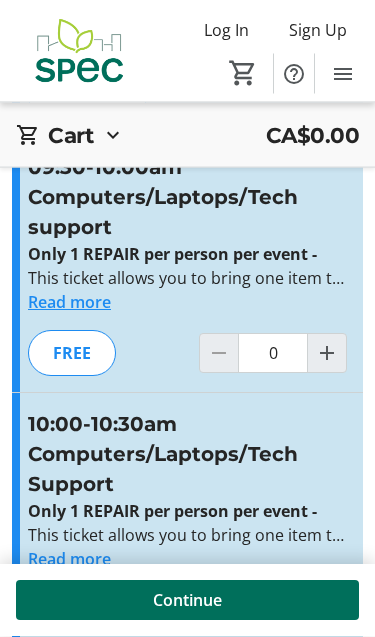 click on "Read more" 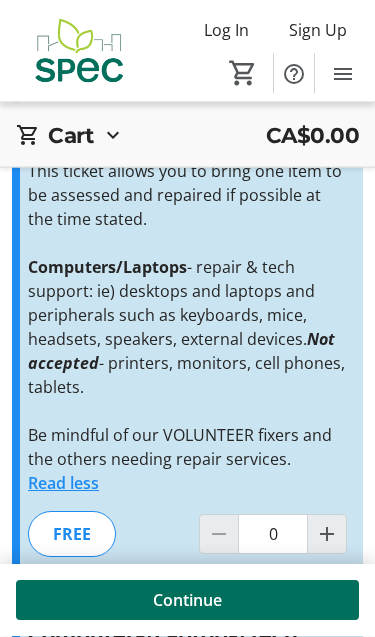 scroll, scrollTop: 1870, scrollLeft: 0, axis: vertical 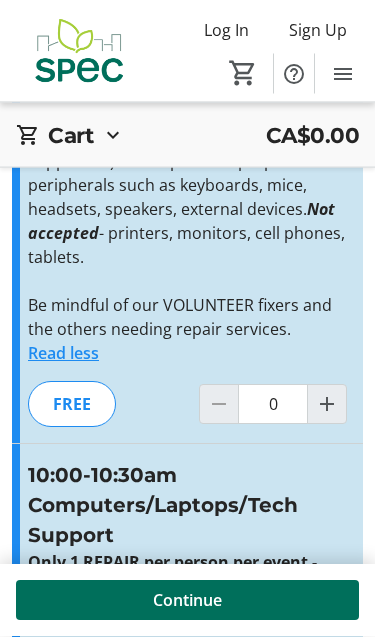 click 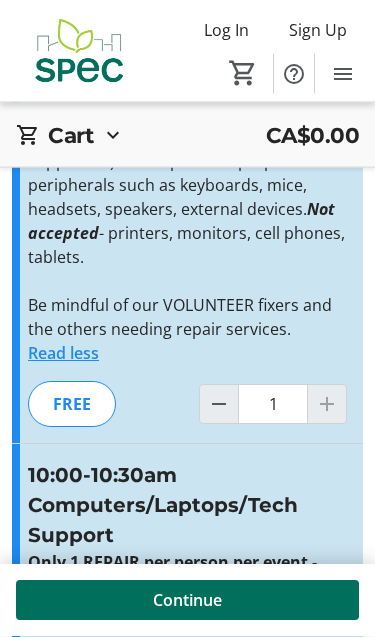 scroll, scrollTop: 2000, scrollLeft: 0, axis: vertical 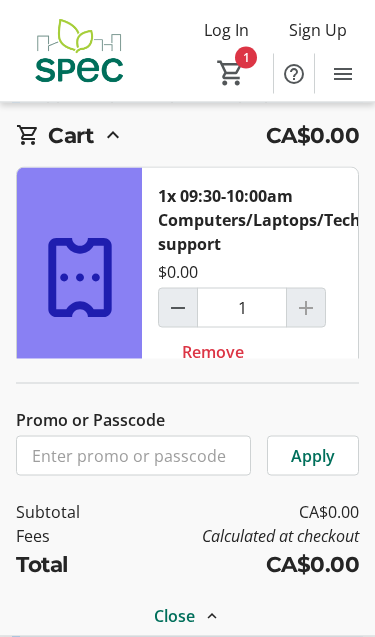 click on "Close" at bounding box center (174, 616) 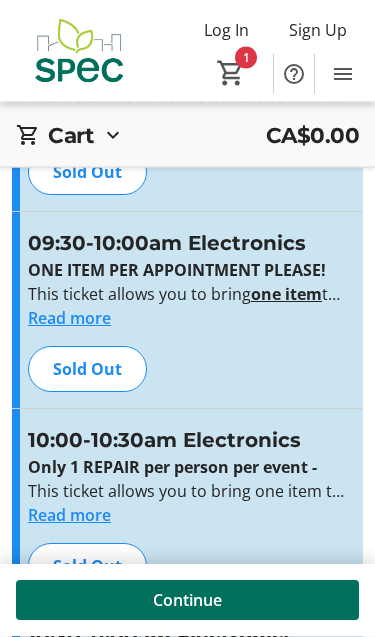 scroll, scrollTop: 5143, scrollLeft: 0, axis: vertical 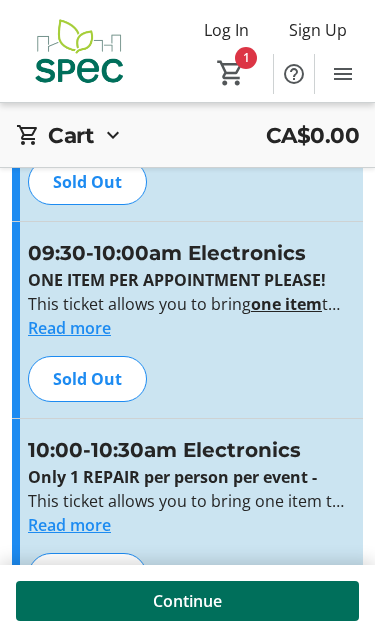 click on "Read more" 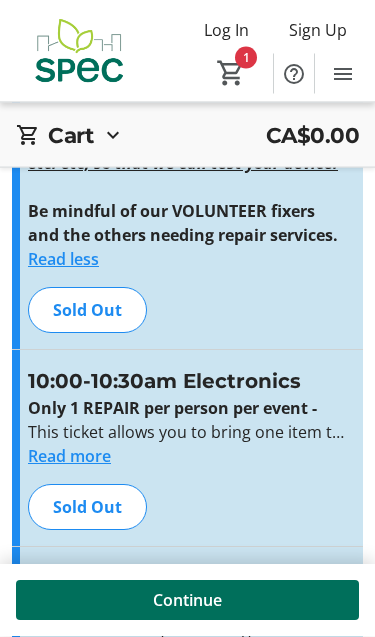 click on "Read more" 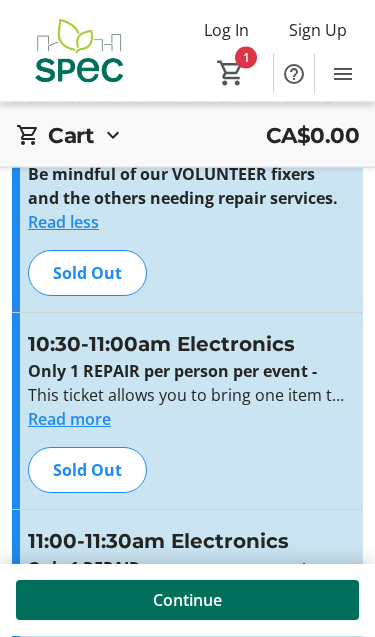 scroll, scrollTop: 5998, scrollLeft: 0, axis: vertical 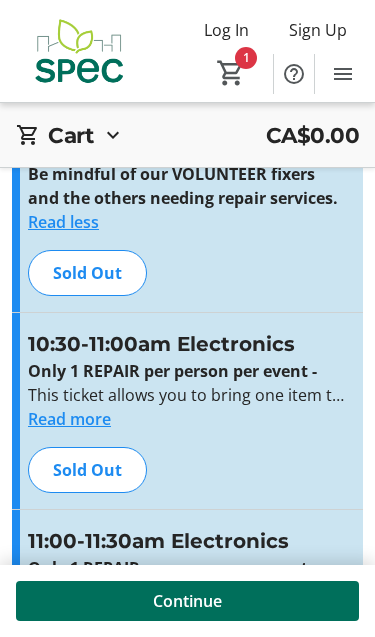 click on "Read more" 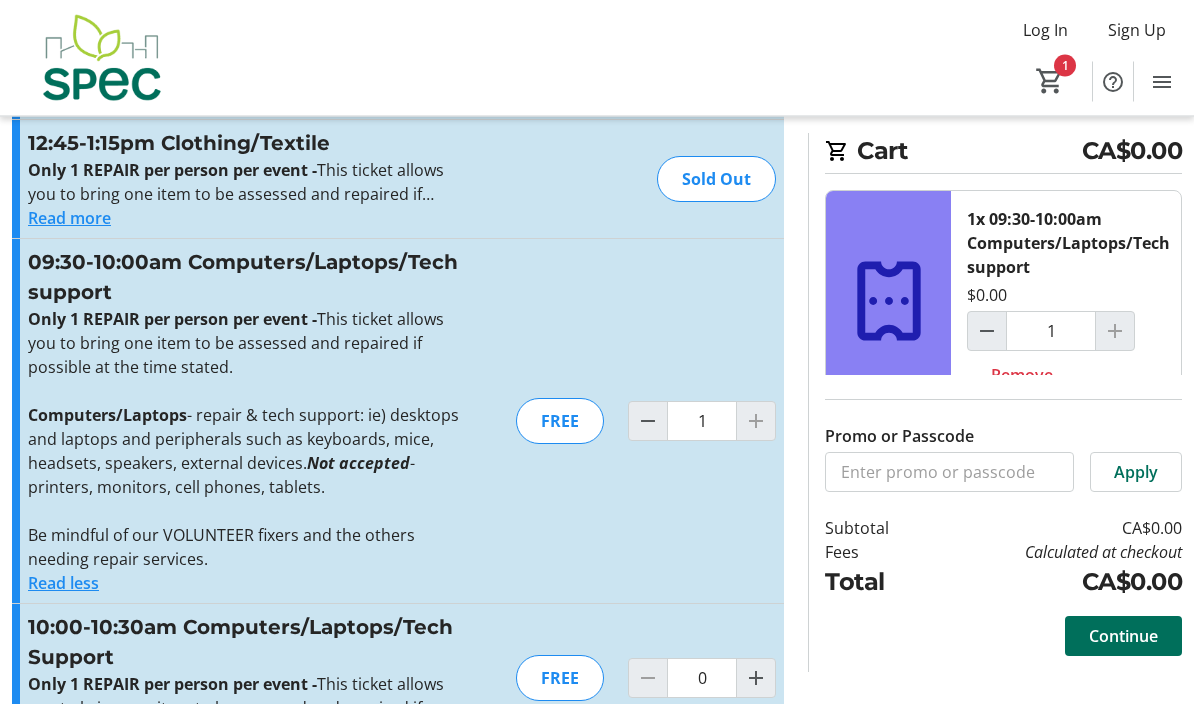 scroll, scrollTop: 952, scrollLeft: 0, axis: vertical 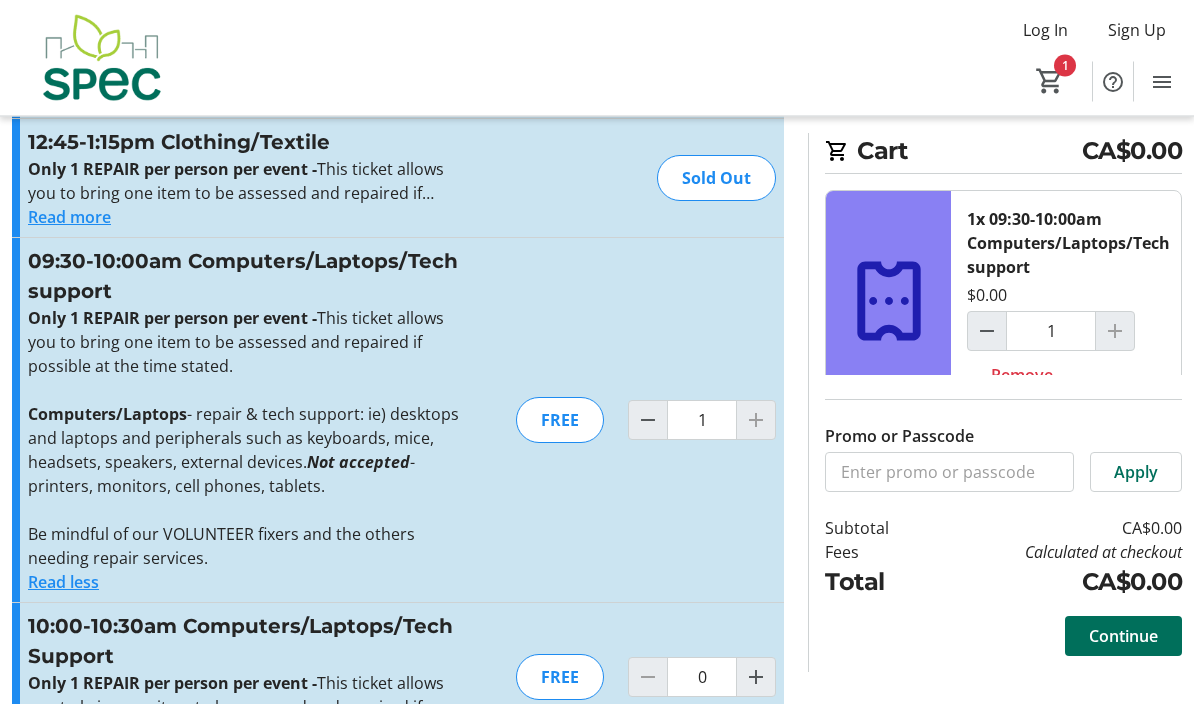 click 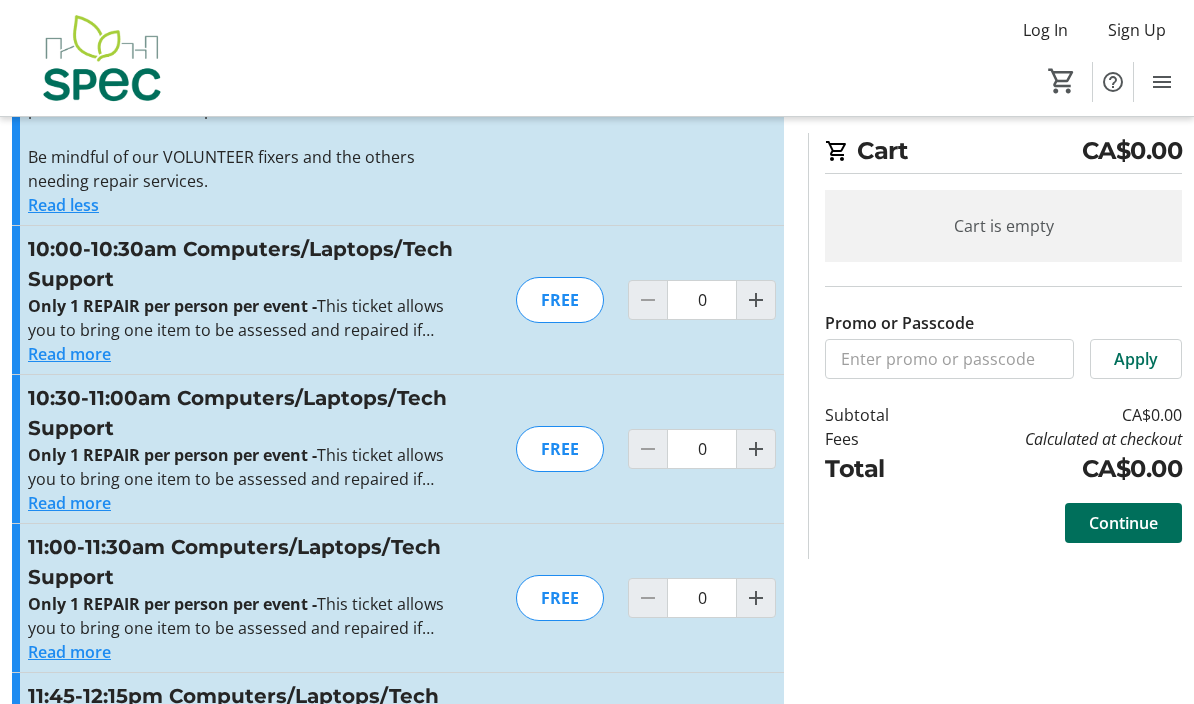 scroll, scrollTop: 1329, scrollLeft: 0, axis: vertical 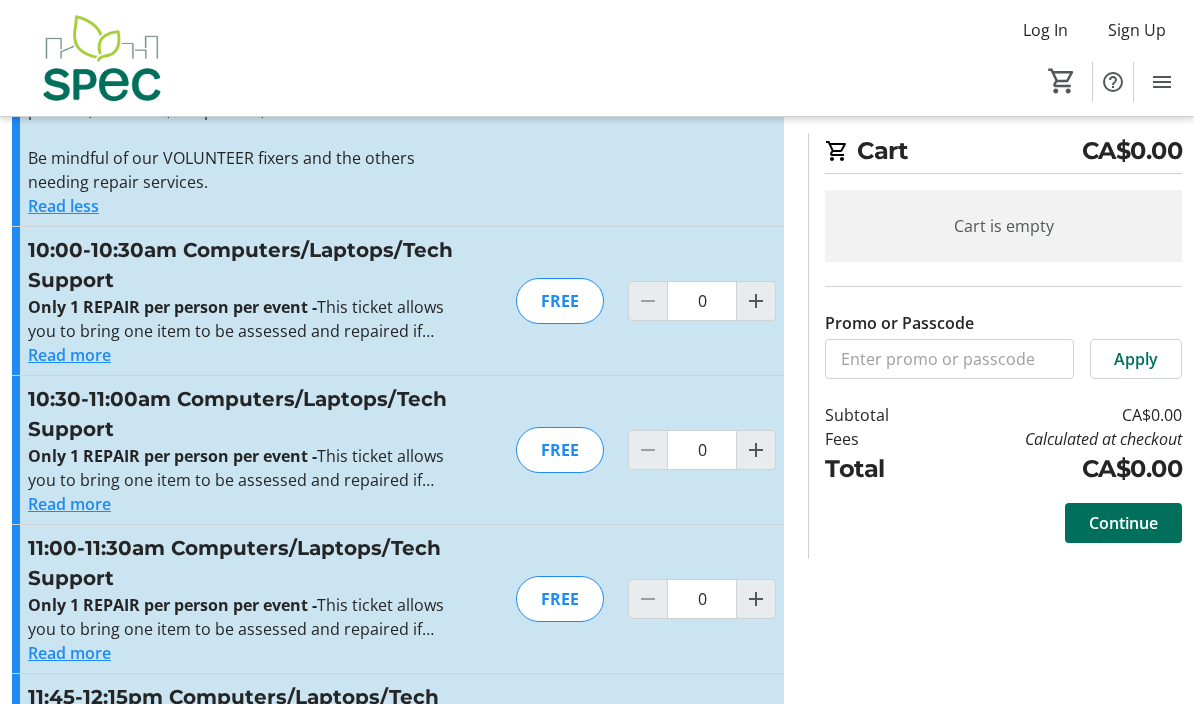 click 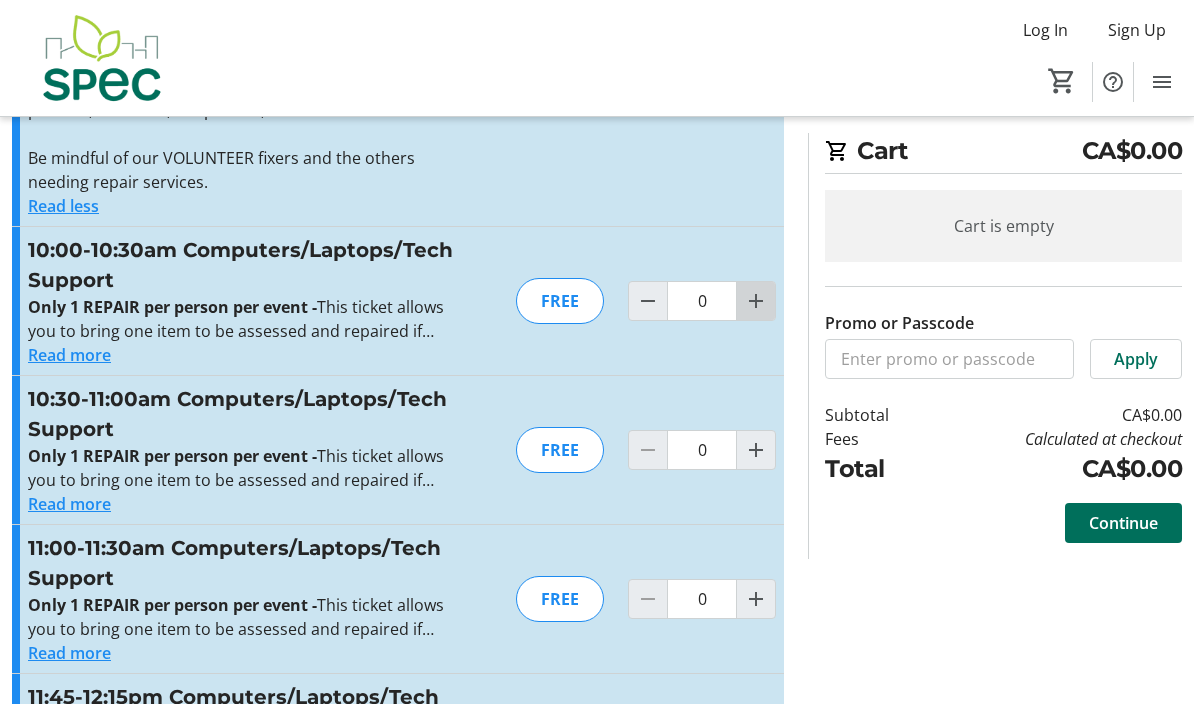 type on "1" 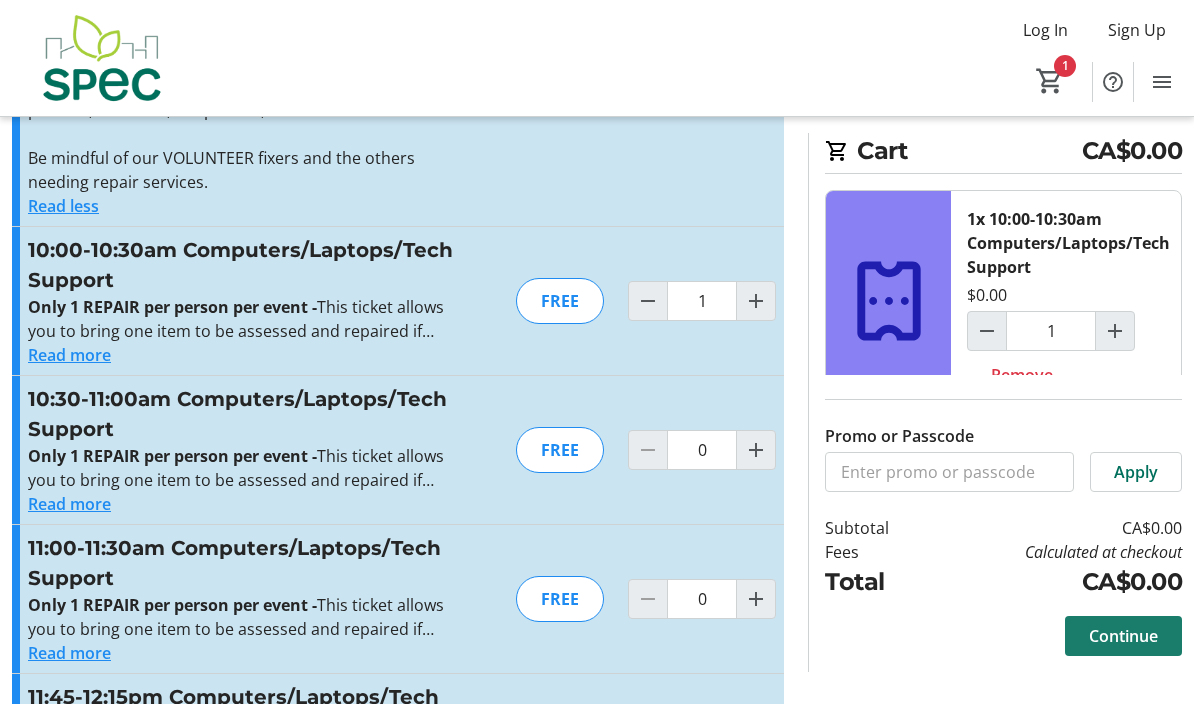 click on "Continue" 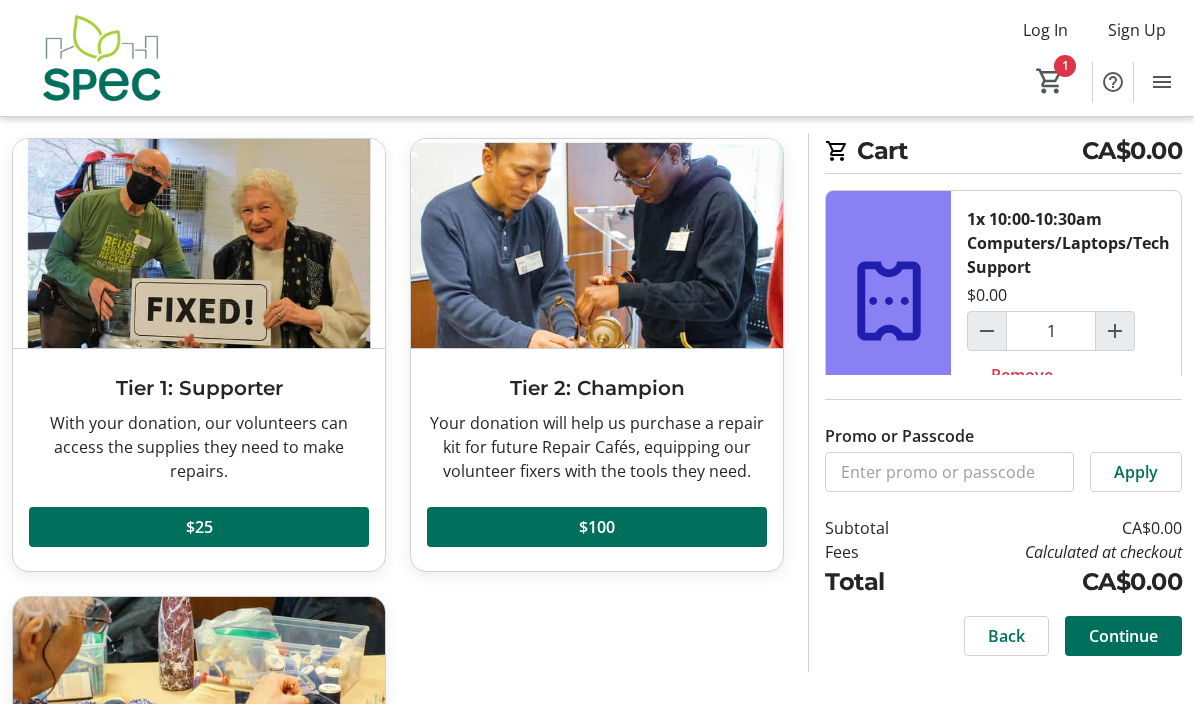 scroll, scrollTop: 83, scrollLeft: 0, axis: vertical 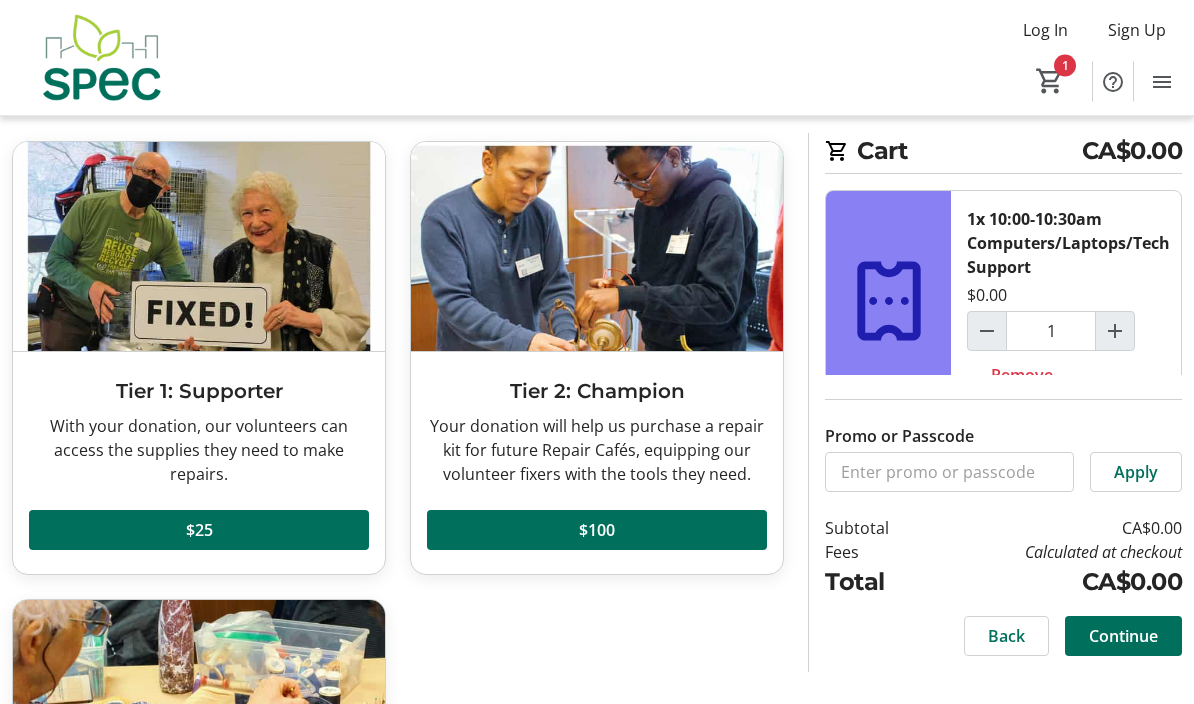click on "Continue" 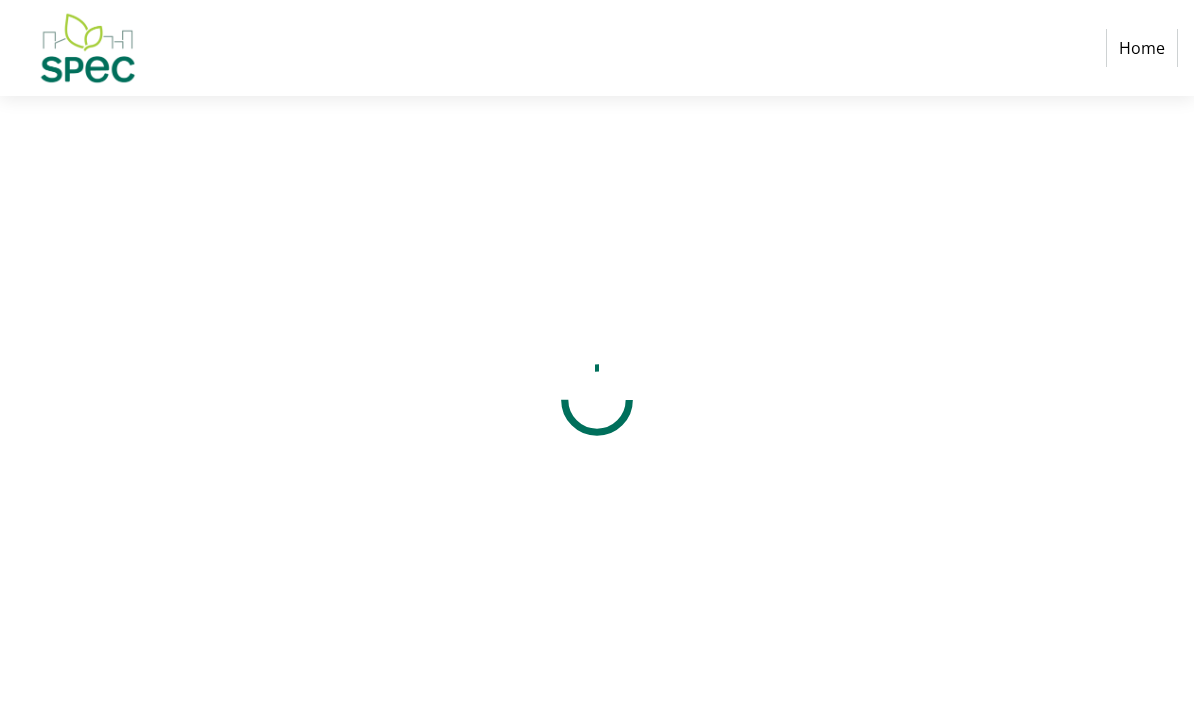 scroll, scrollTop: 0, scrollLeft: 0, axis: both 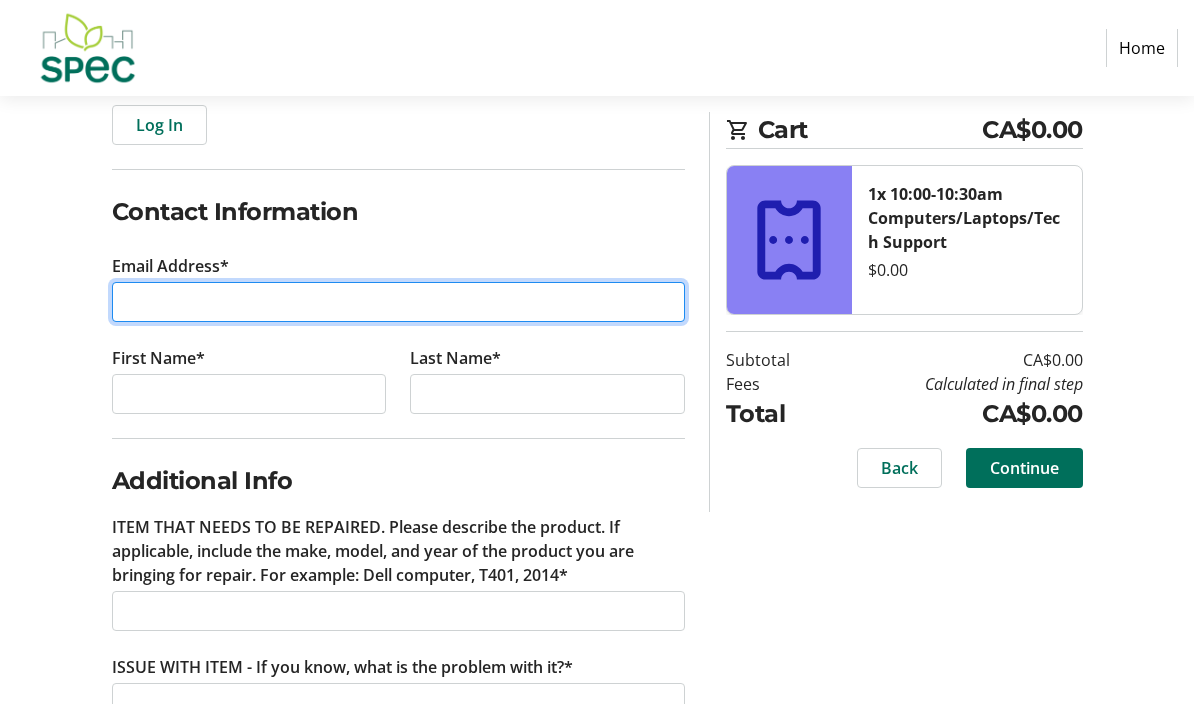 click on "Email Address*" at bounding box center [398, 302] 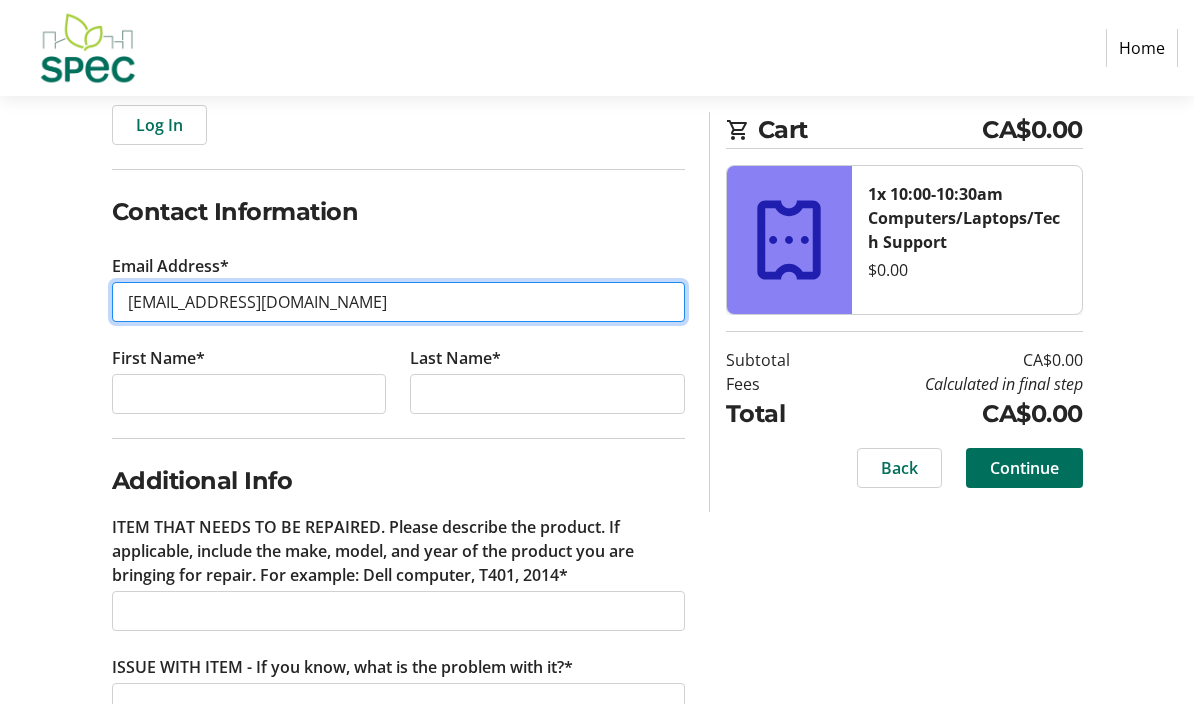 type on "[EMAIL_ADDRESS][DOMAIN_NAME]" 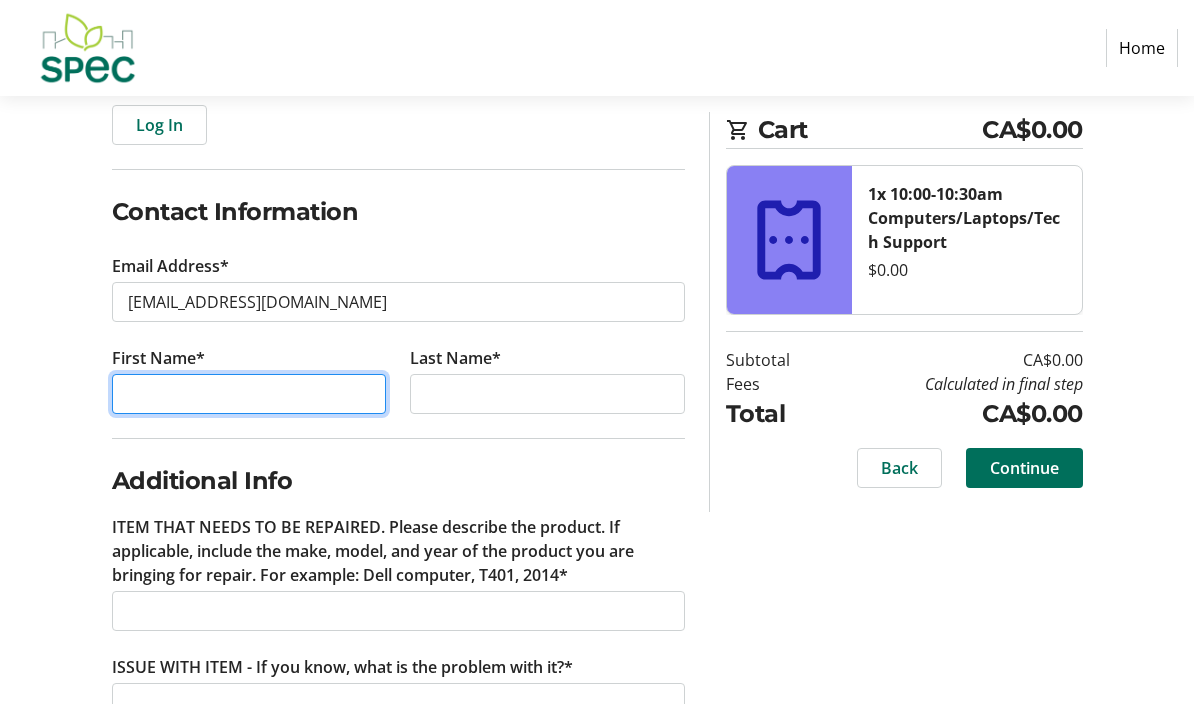 click on "First Name*" at bounding box center (249, 394) 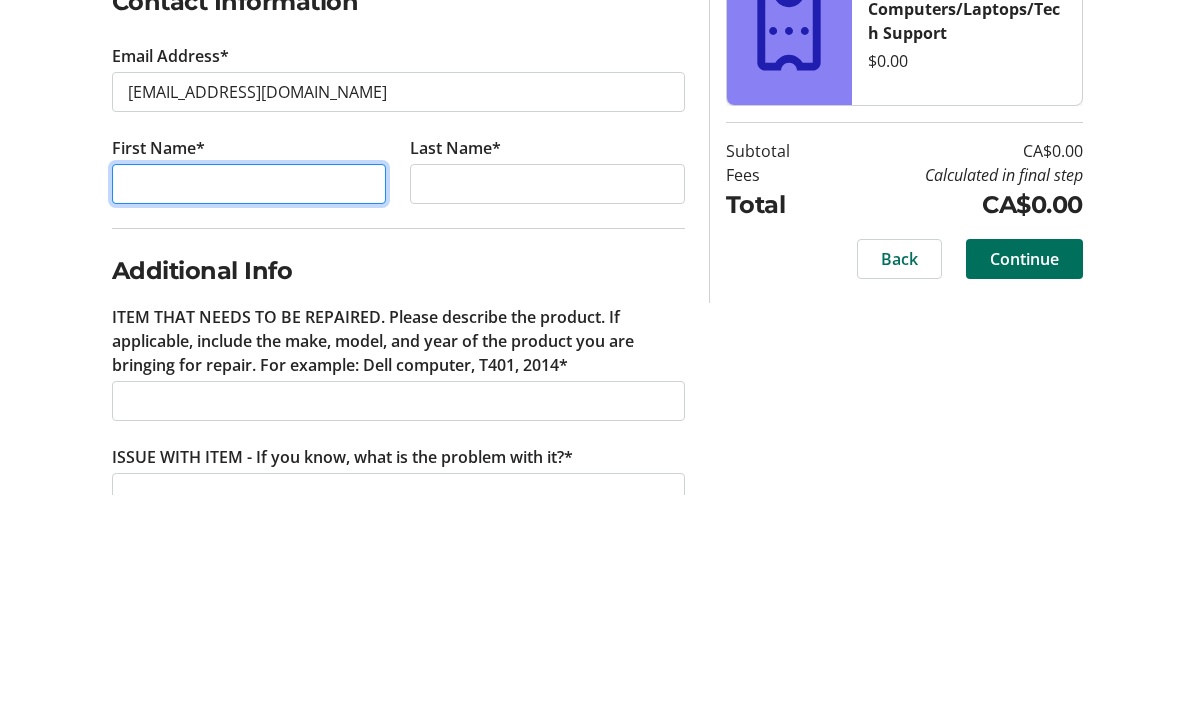 type on "[PERSON_NAME]" 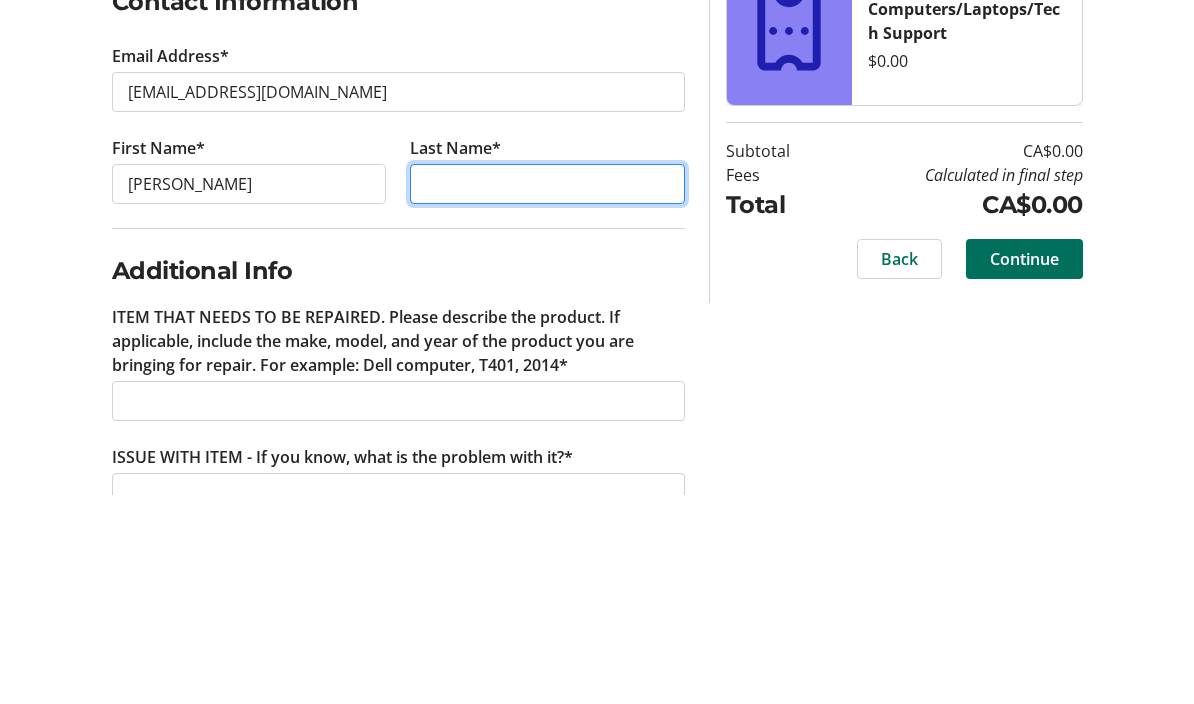 type on "[PERSON_NAME]" 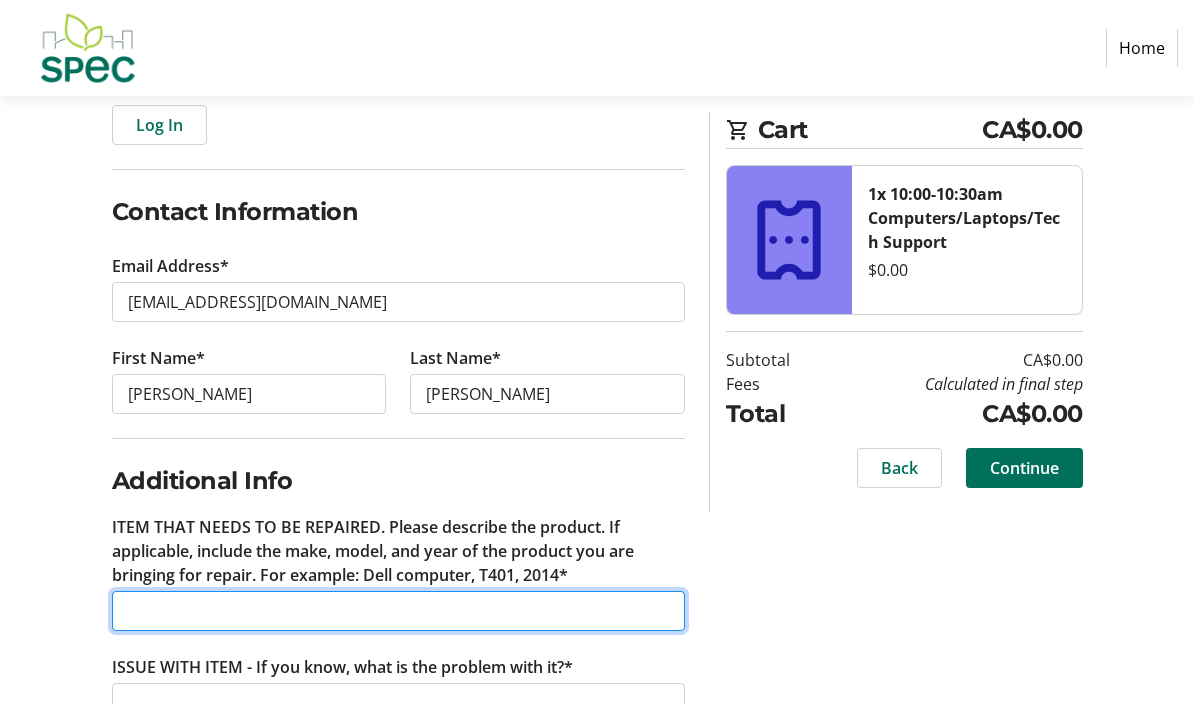click on "ITEM THAT NEEDS TO BE REPAIRED. Please describe the product. If applicable, include the make, model, and year of the product you are bringing for repair. For example: Dell computer, T401, 2014*" at bounding box center [398, 611] 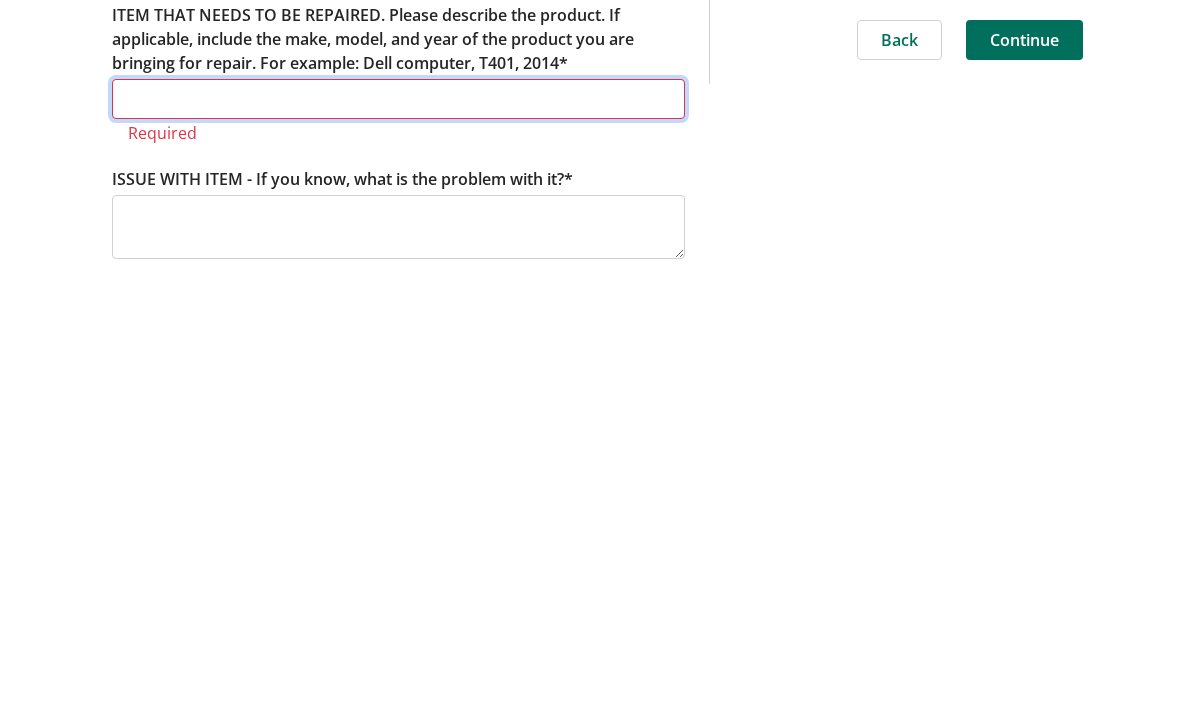 scroll, scrollTop: 336, scrollLeft: 0, axis: vertical 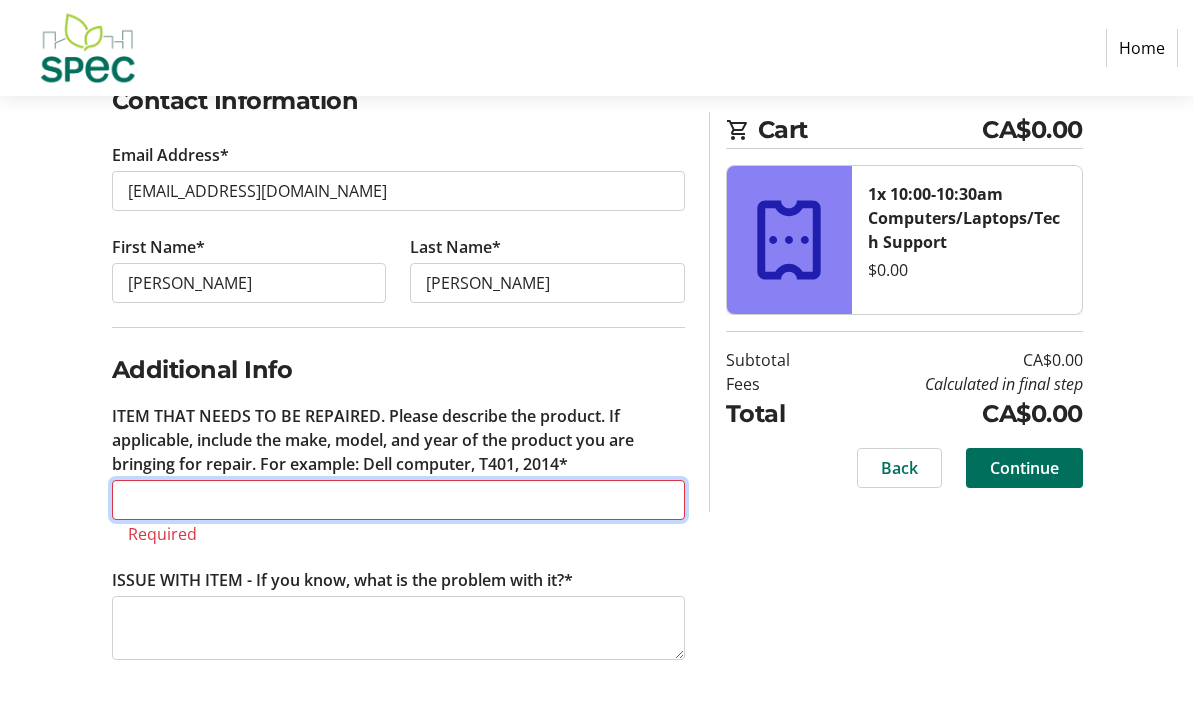 click on "ITEM THAT NEEDS TO BE REPAIRED. Please describe the product. If applicable, include the make, model, and year of the product you are bringing for repair. For example: Dell computer, T401, 2014*" at bounding box center (398, 500) 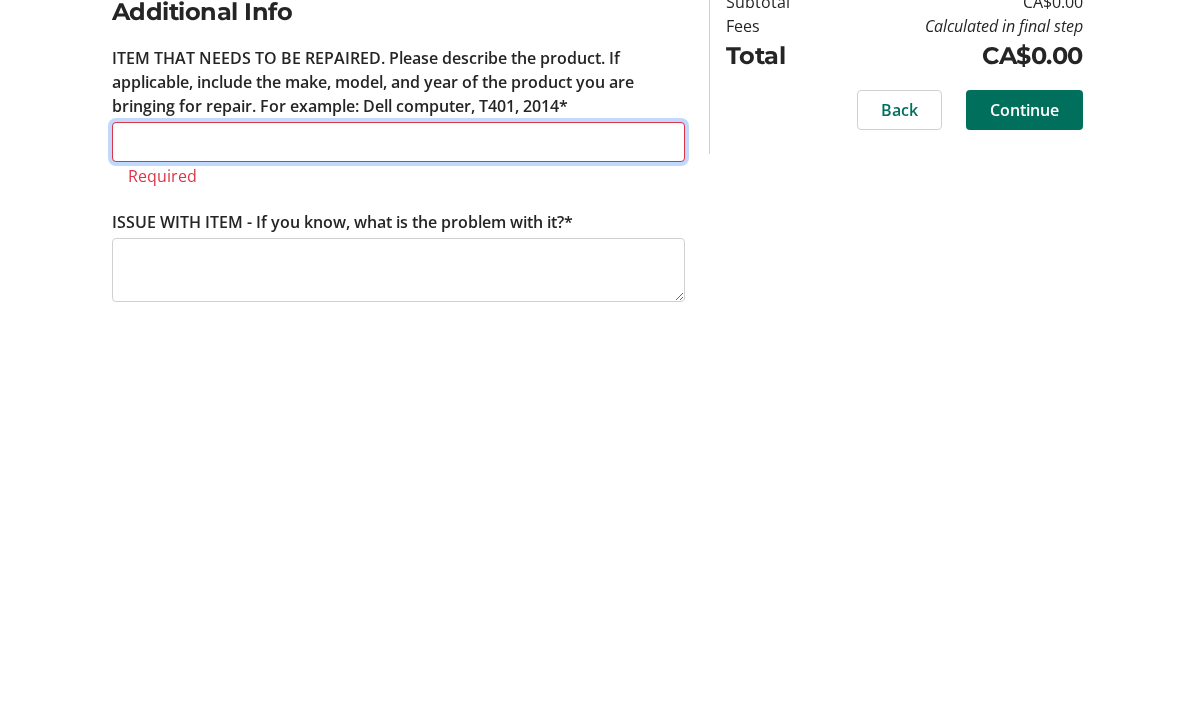 click on "ITEM THAT NEEDS TO BE REPAIRED. Please describe the product. If applicable, include the make, model, and year of the product you are bringing for repair. For example: Dell computer, T401, 2014*" at bounding box center [398, 500] 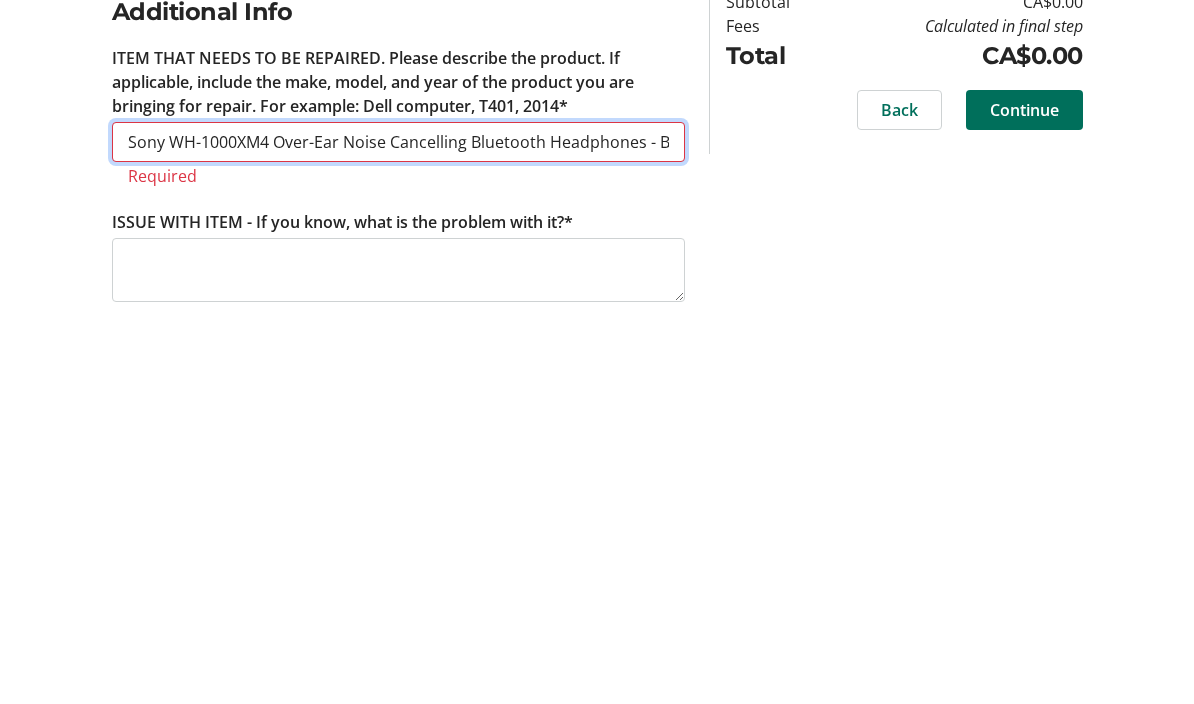 scroll, scrollTop: 336, scrollLeft: 0, axis: vertical 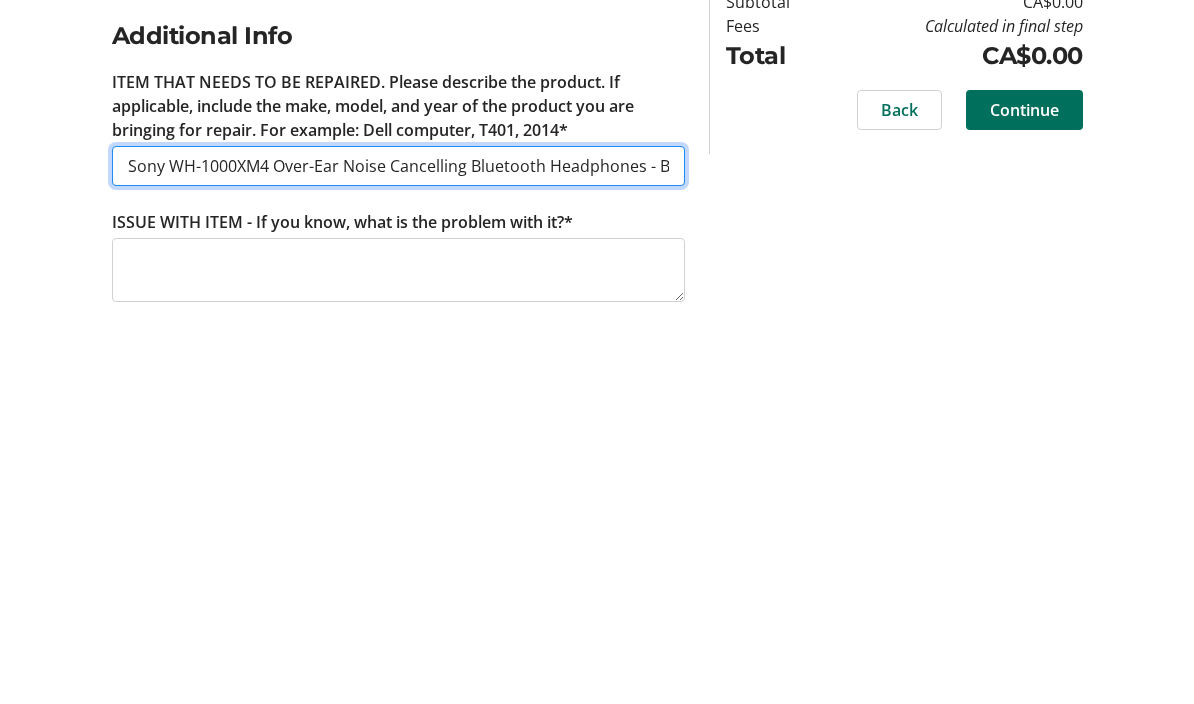 type on "Sony WH-1000XM4 Over-Ear Noise Cancelling Bluetooth Headphones - Black" 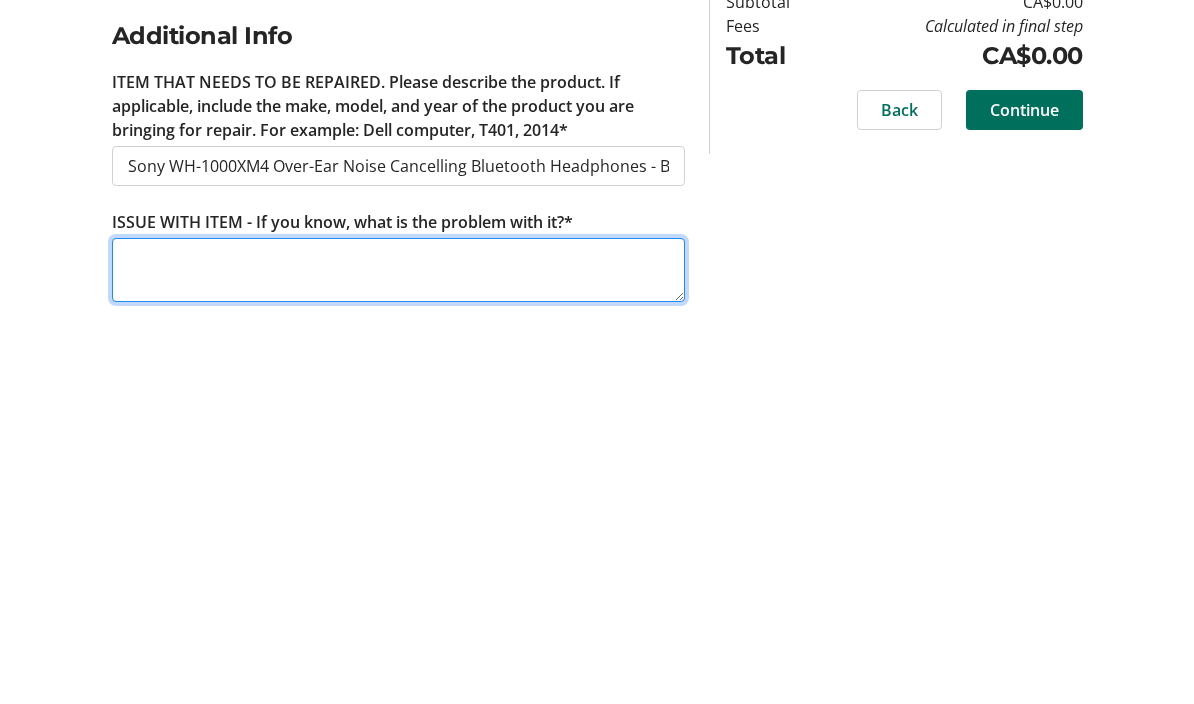 click on "ISSUE WITH ITEM - If you know, what is the problem with it?*" at bounding box center (398, 628) 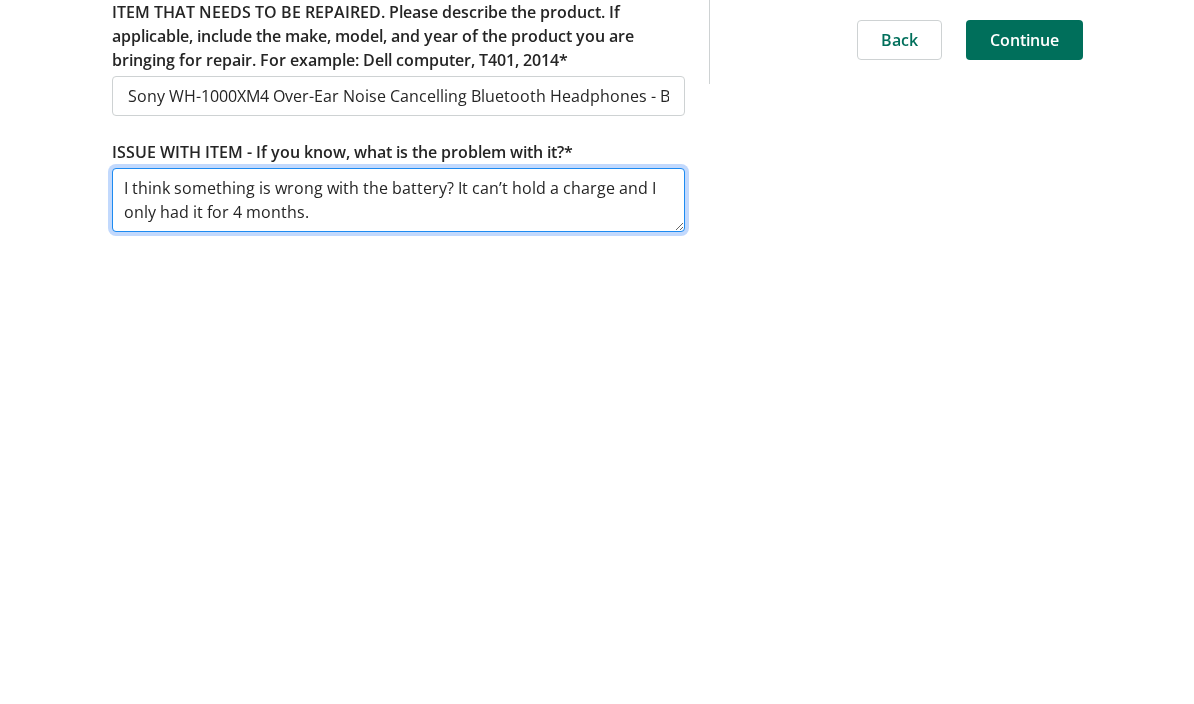 click on "I think something is wrong with the battery? It can’t hold a charge and I only had it for 4 months." at bounding box center (398, 628) 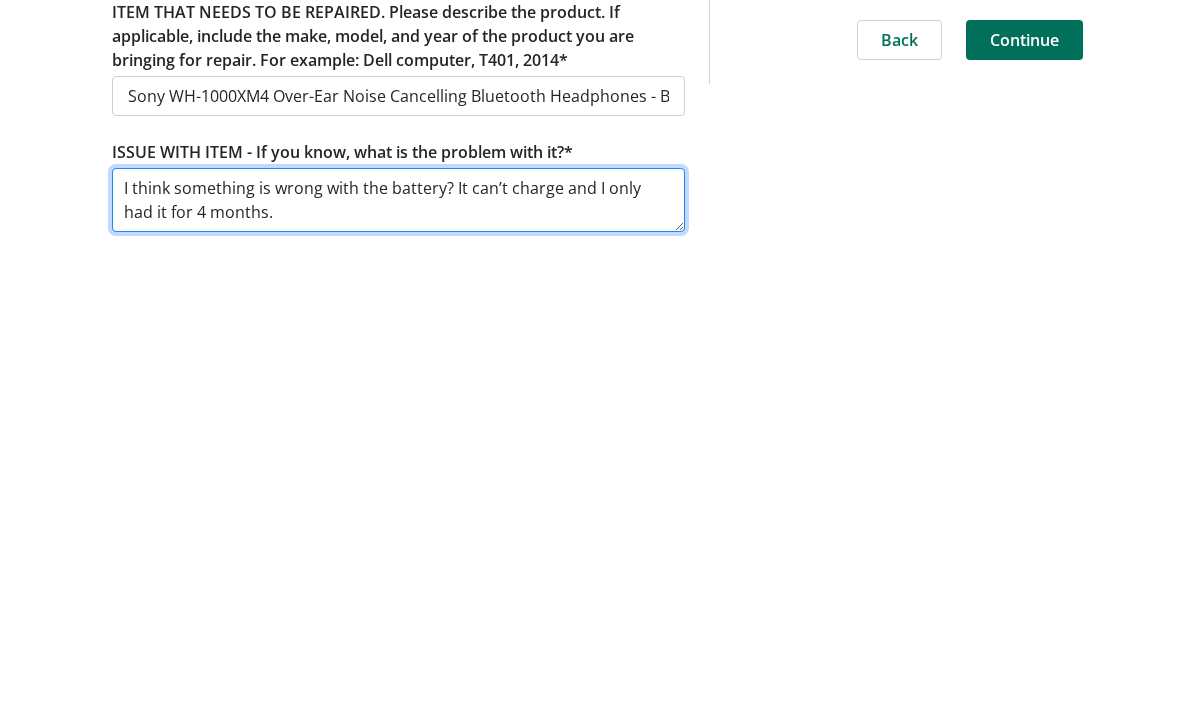 click on "I think something is wrong with the battery? It can’t charge and I only had it for 4 months." at bounding box center (398, 628) 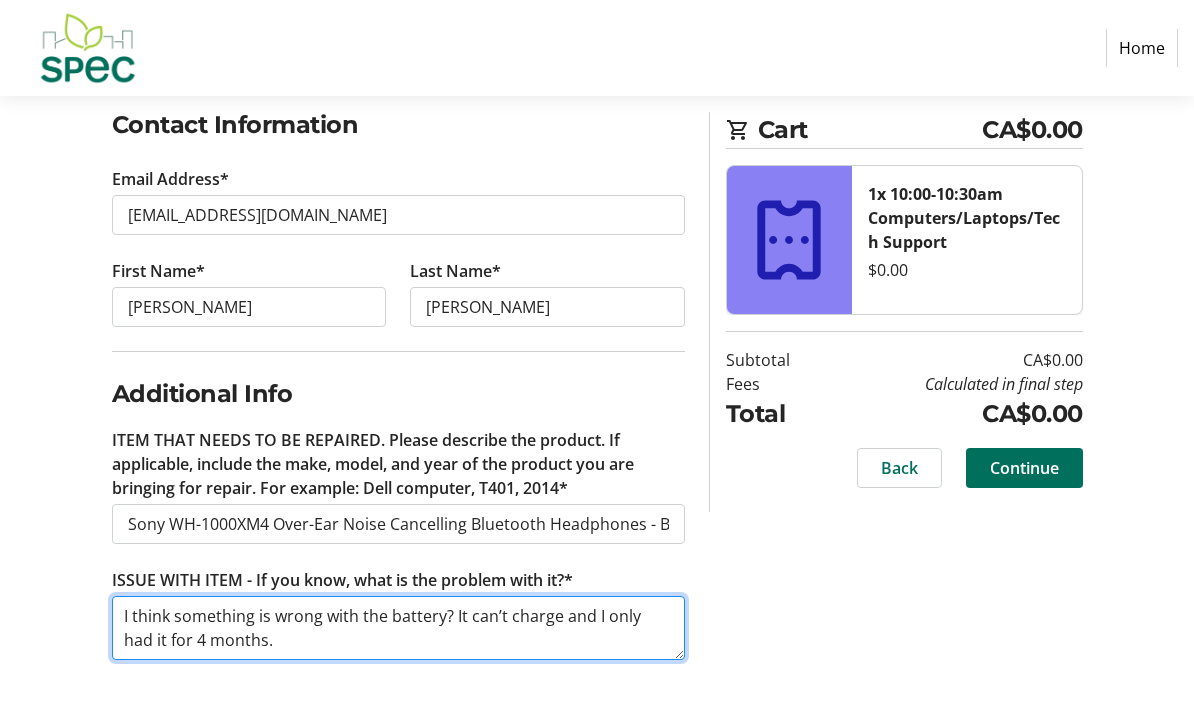 click on "I think something is wrong with the battery? It can’t charge and I only had it for 4 months." at bounding box center [398, 628] 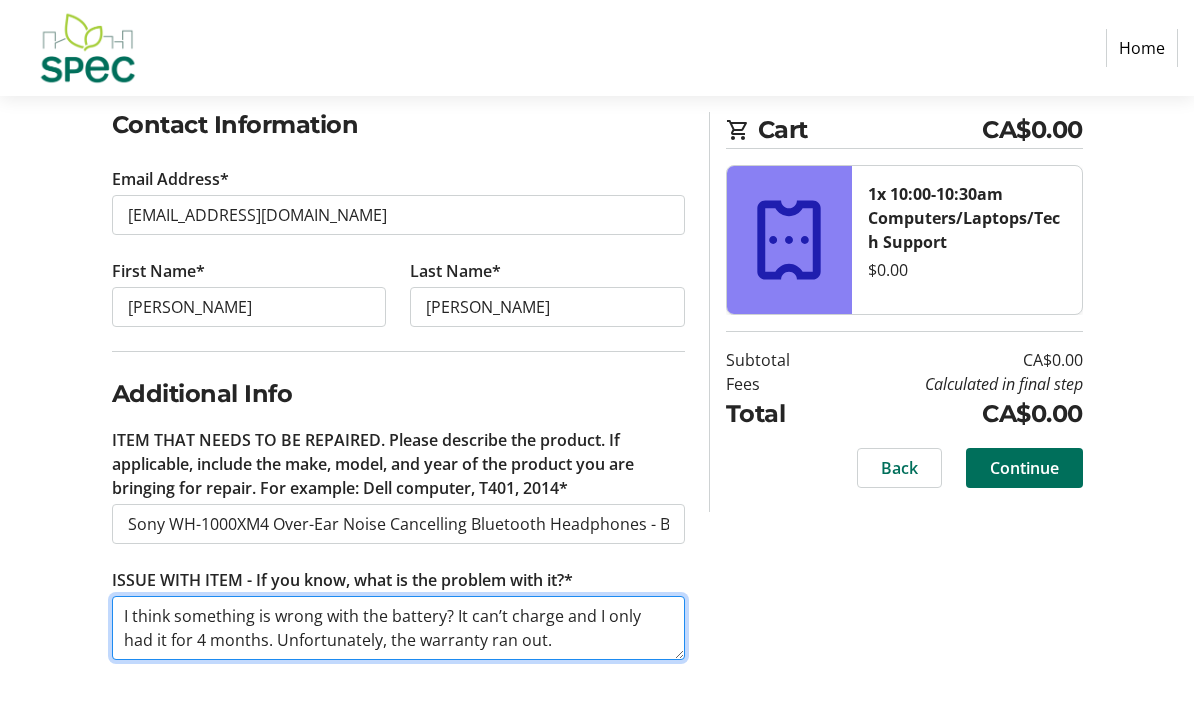 type on "I think something is wrong with the battery? It can’t charge and I only had it for 4 months. Unfortunately, the warranty ran out." 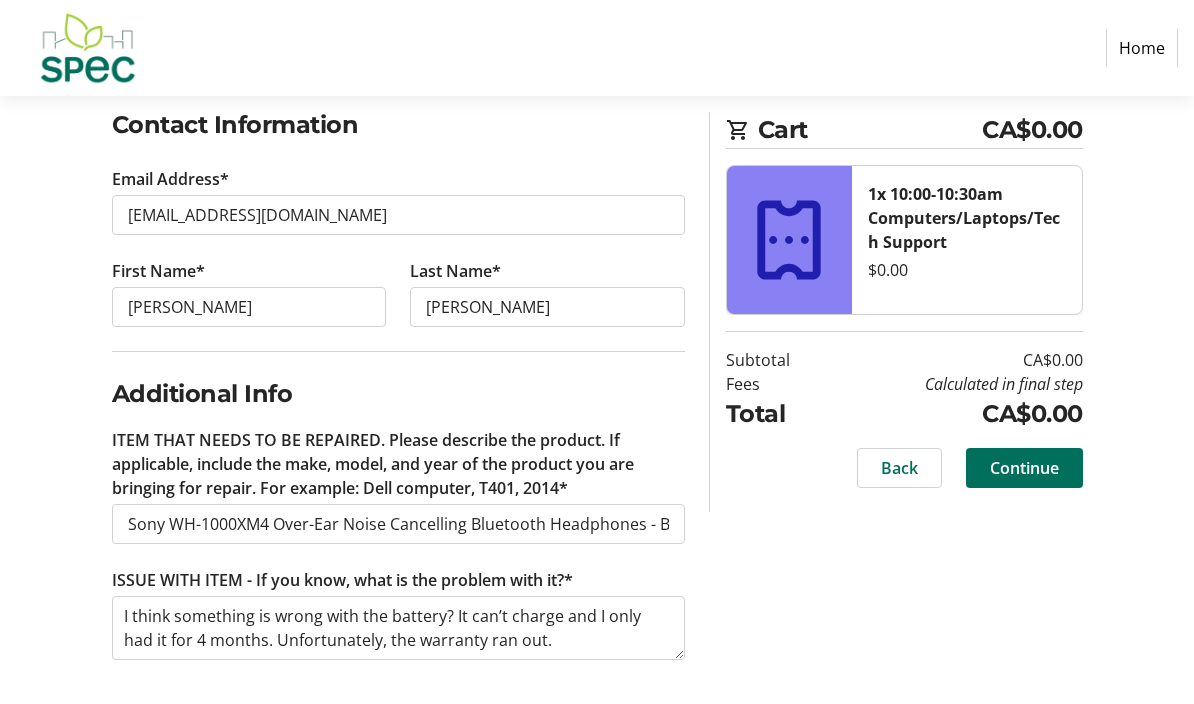 click on "Continue" 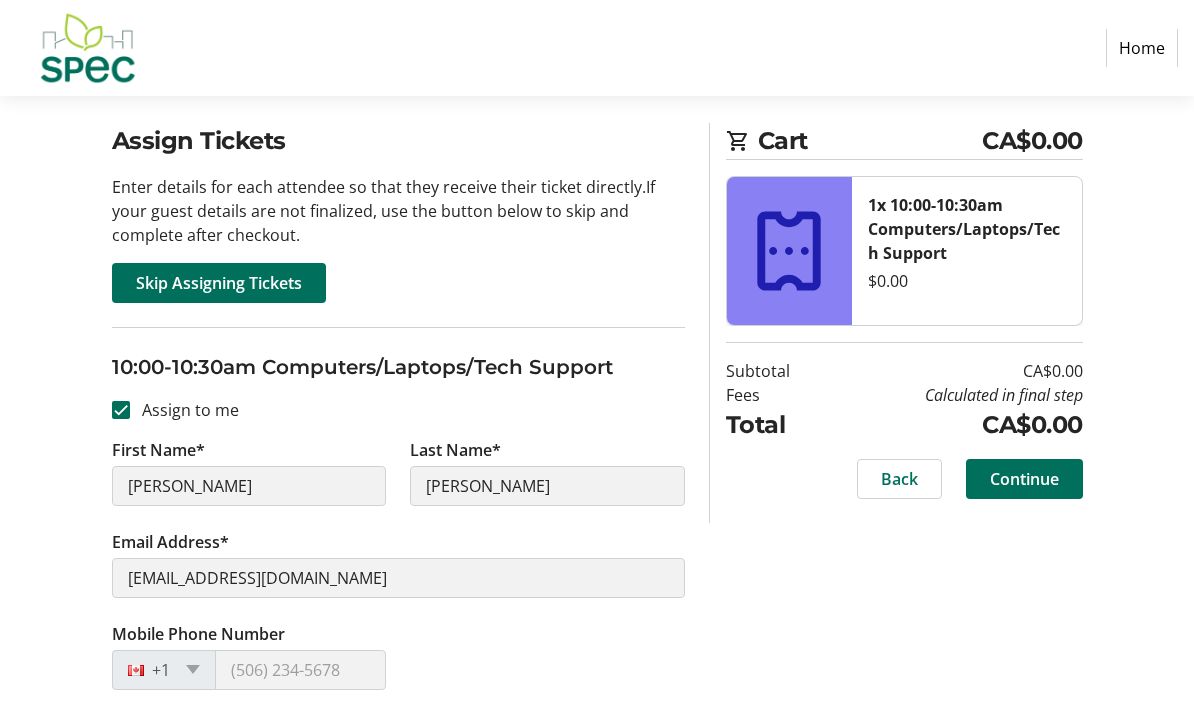 scroll, scrollTop: 152, scrollLeft: 0, axis: vertical 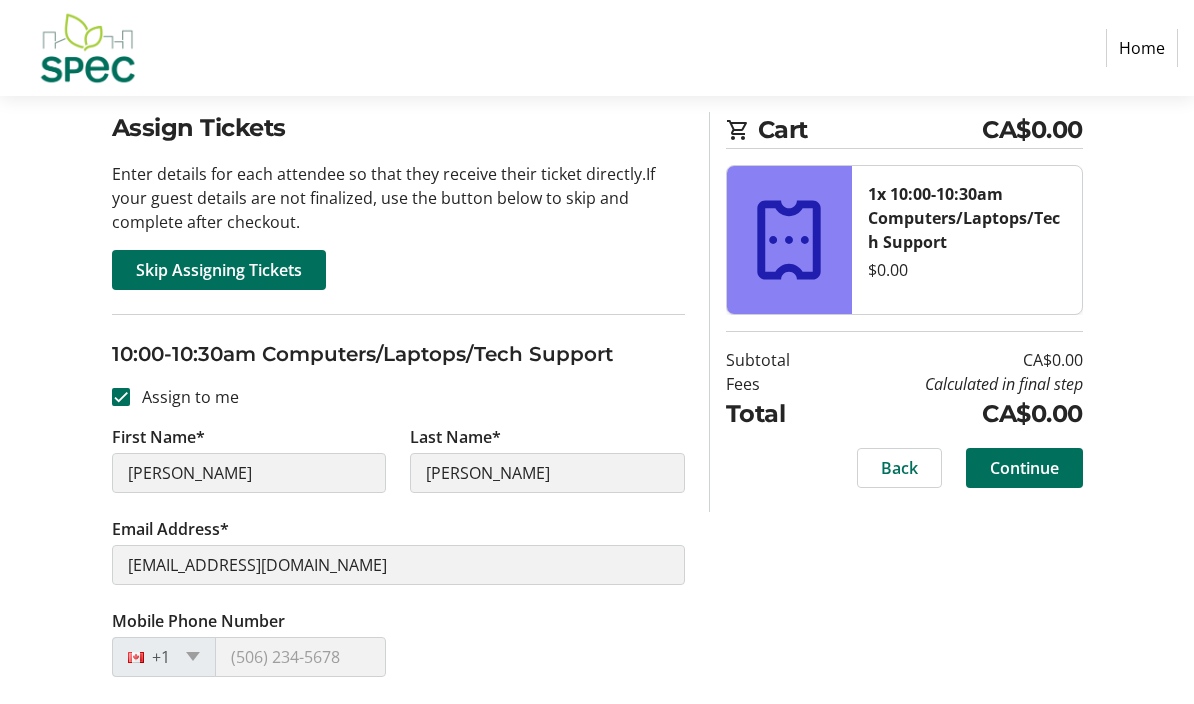 click 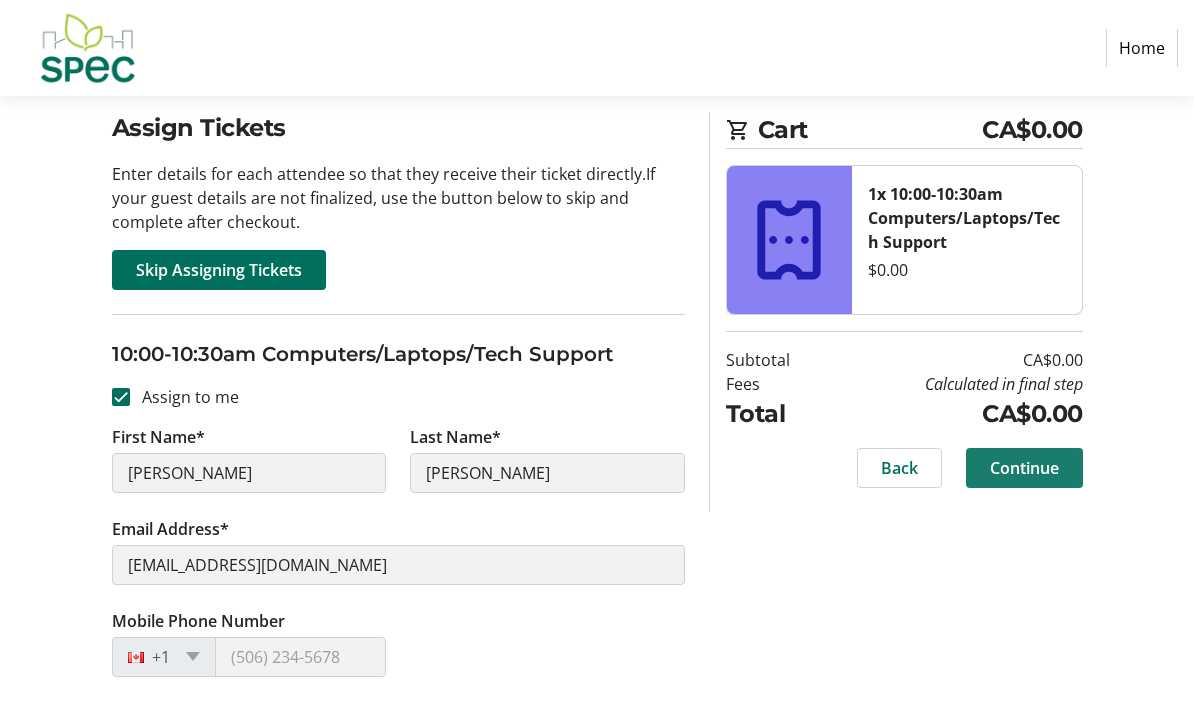 click 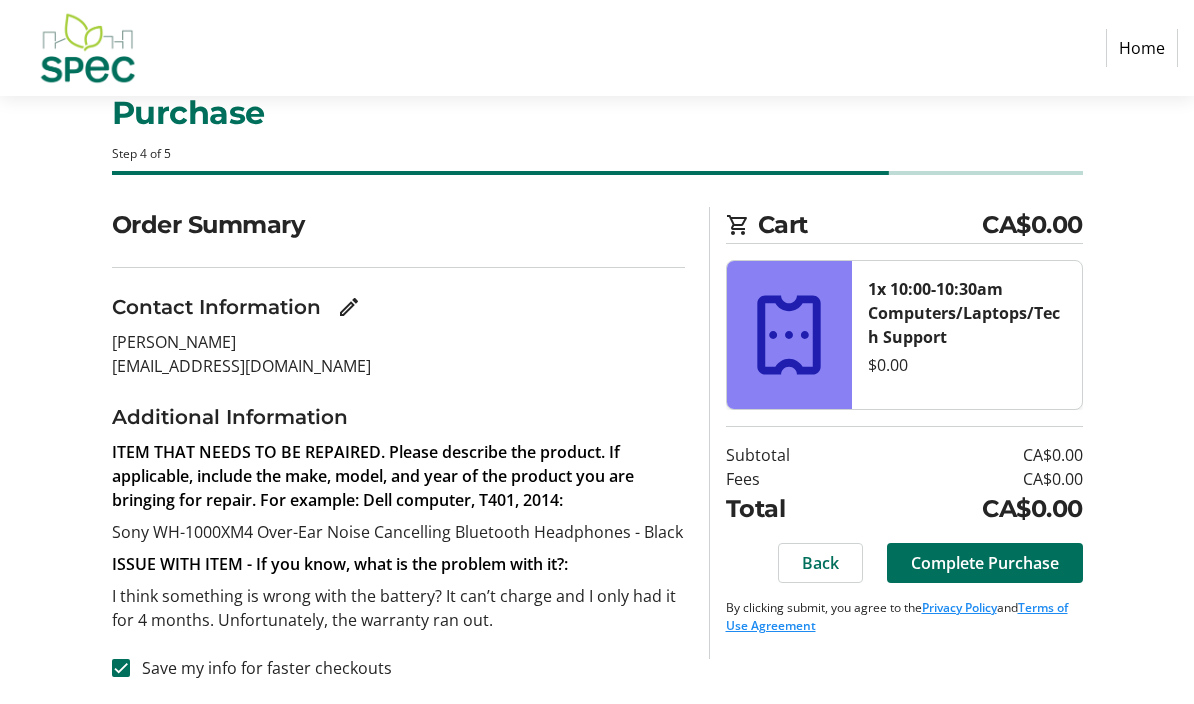 scroll, scrollTop: 0, scrollLeft: 0, axis: both 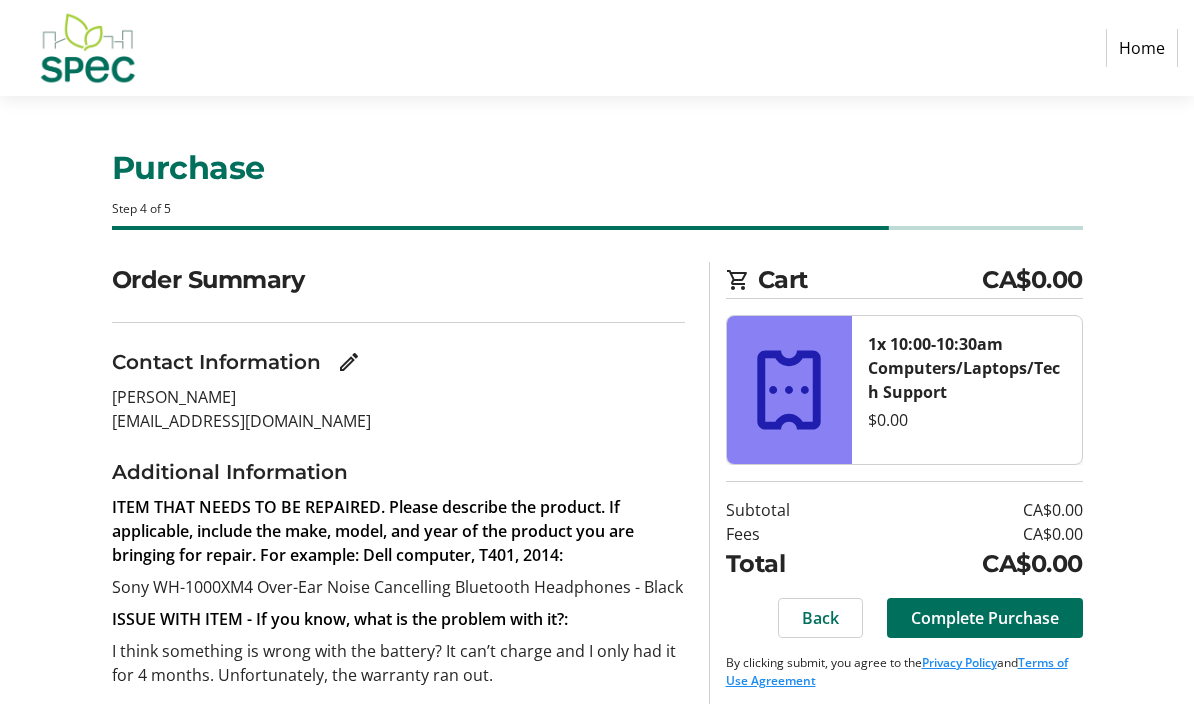 click on "Complete Purchase" 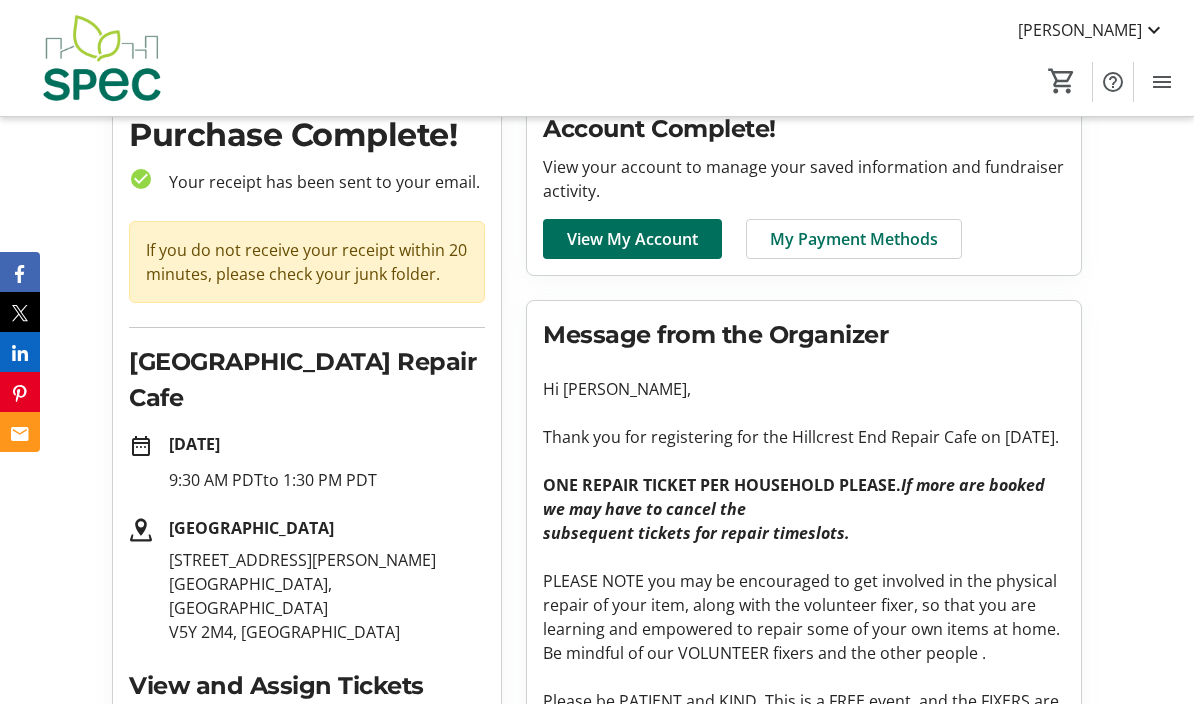 scroll, scrollTop: 61, scrollLeft: 0, axis: vertical 